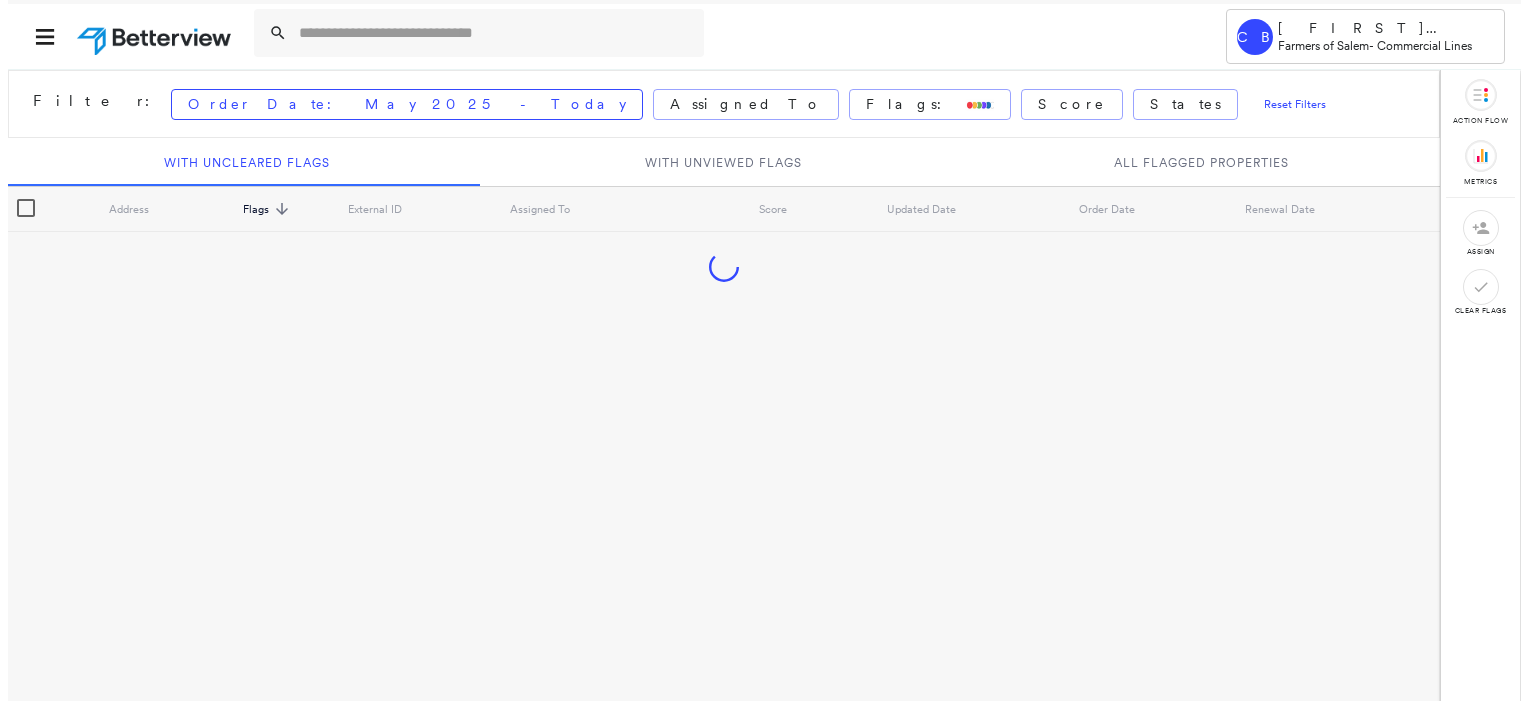 scroll, scrollTop: 0, scrollLeft: 0, axis: both 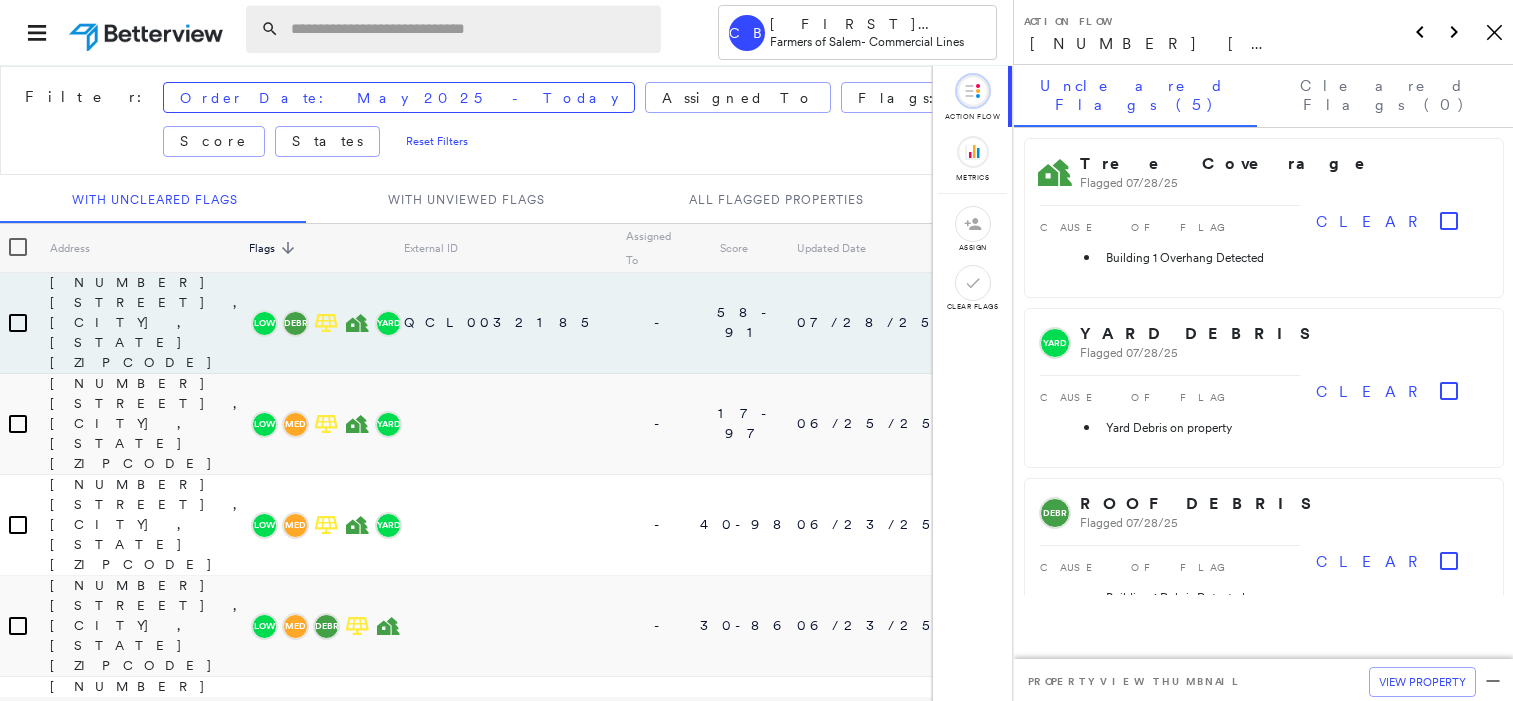 click at bounding box center (470, 29) 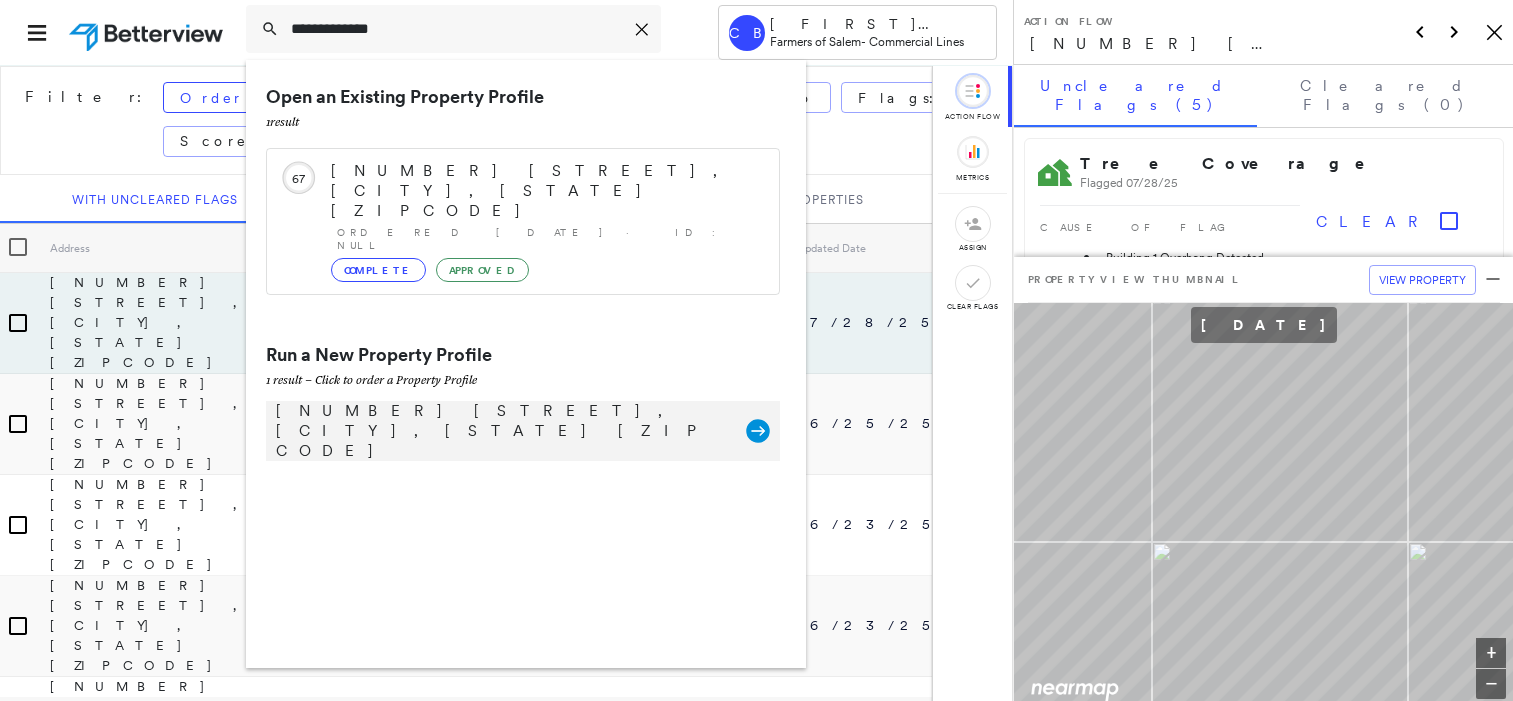 type on "**********" 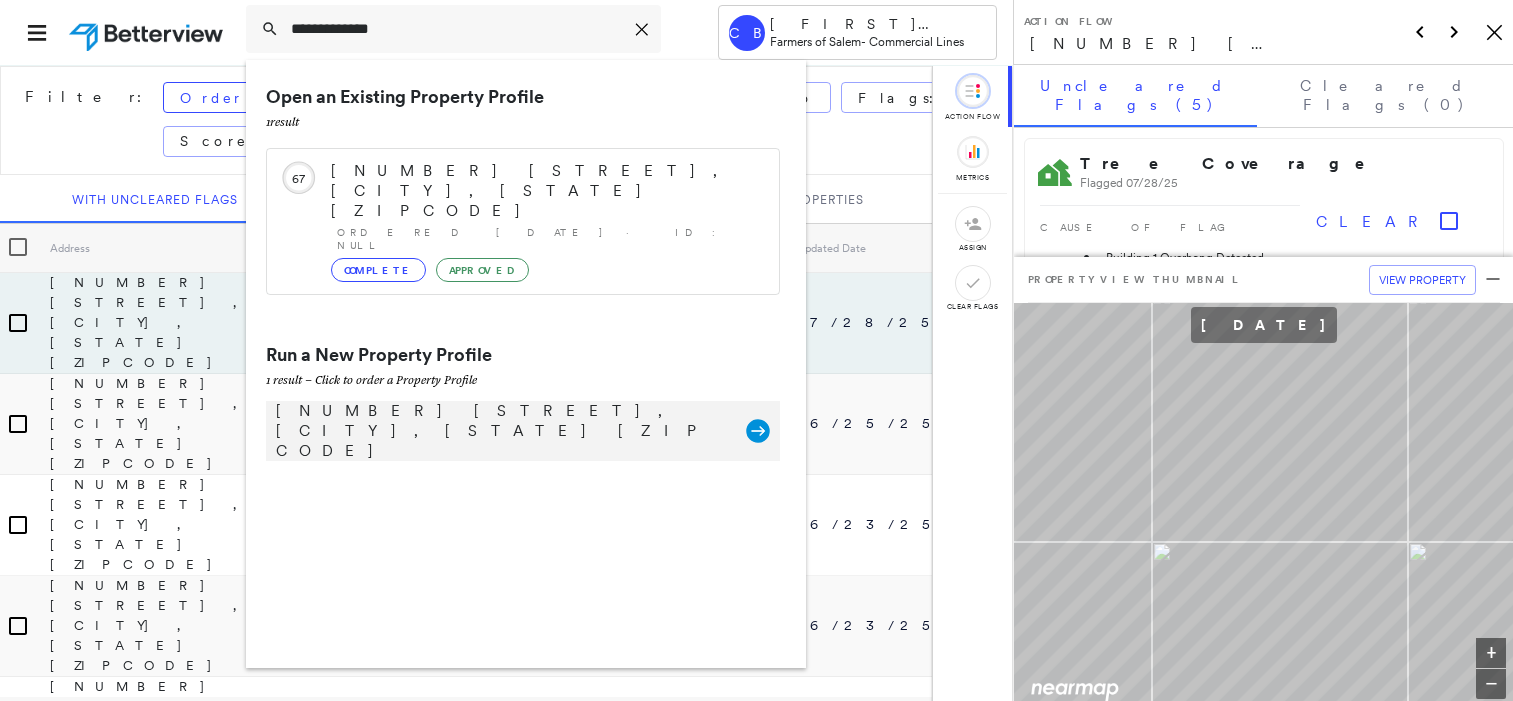 click on "[NUMBER] [STREET], [CITY], [STATE] [ZIPCODE]" at bounding box center (501, 431) 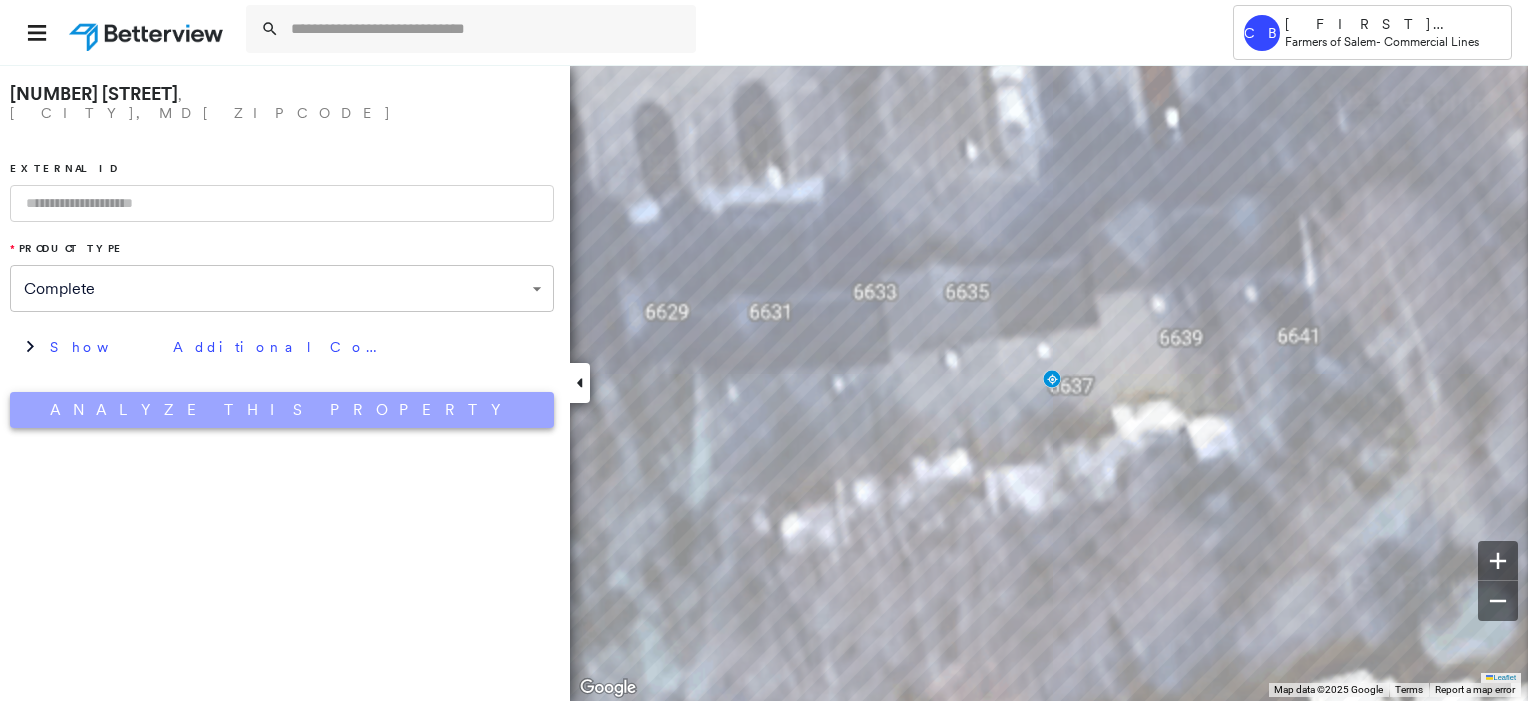 click on "Analyze This Property" at bounding box center [282, 410] 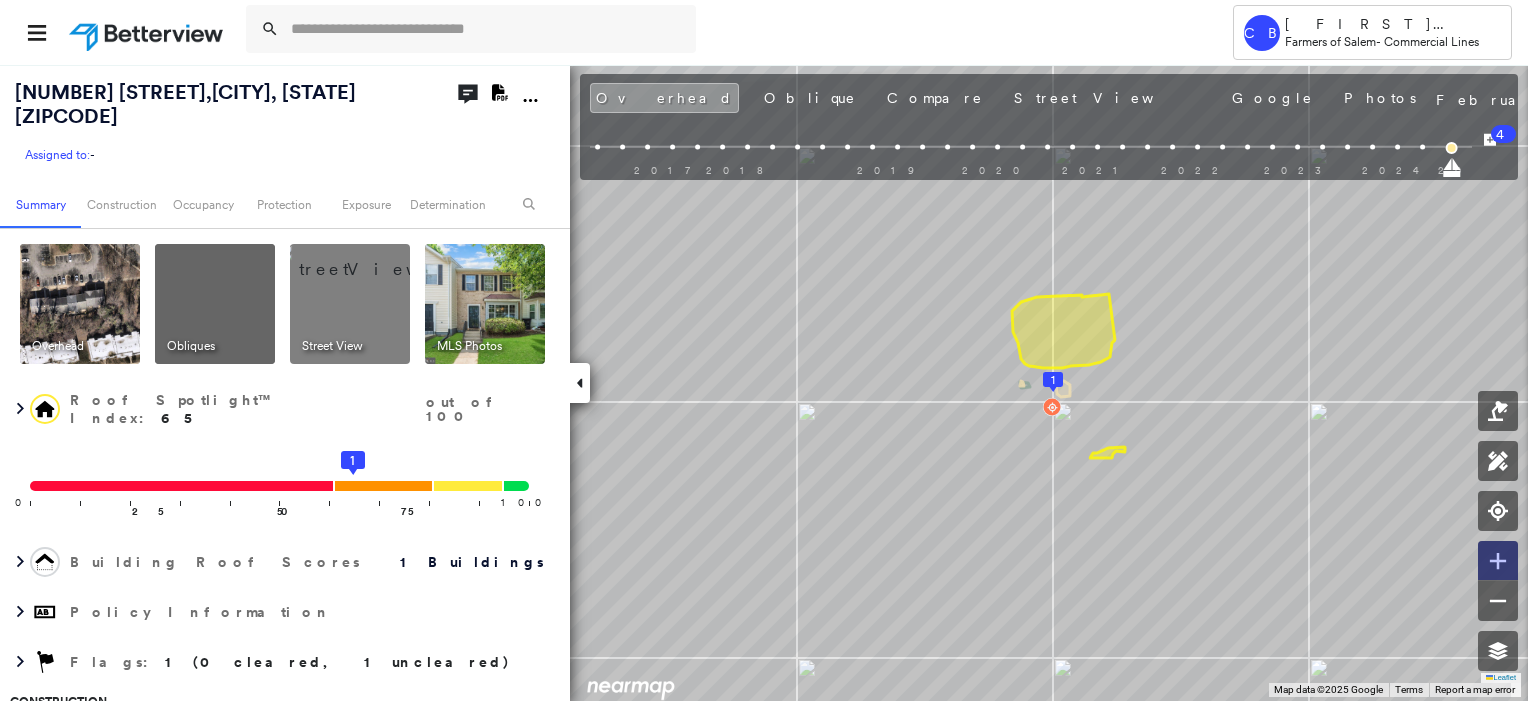 click 